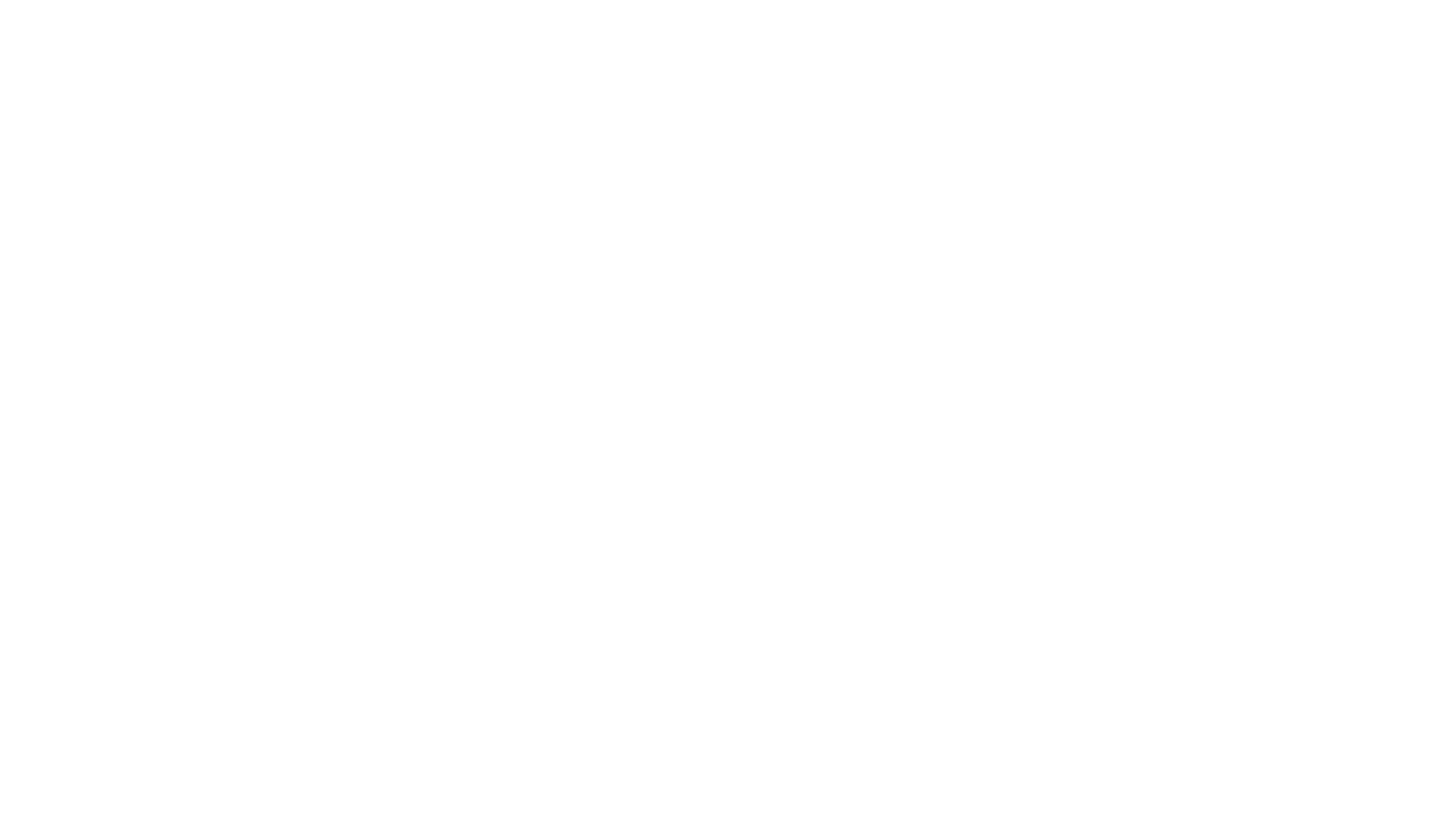 scroll, scrollTop: 0, scrollLeft: 0, axis: both 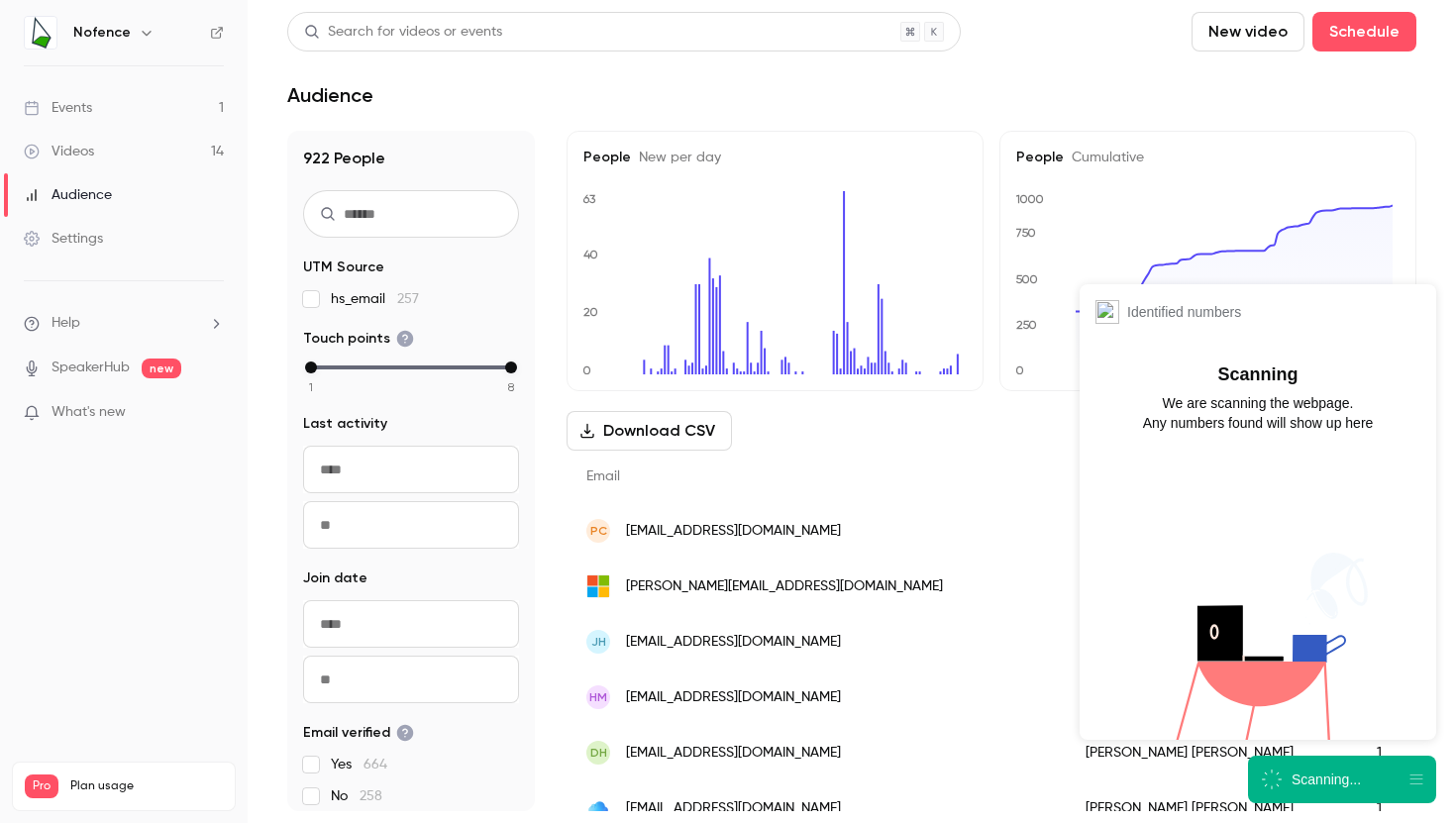 click on "Scanning..." at bounding box center [1342, 779] 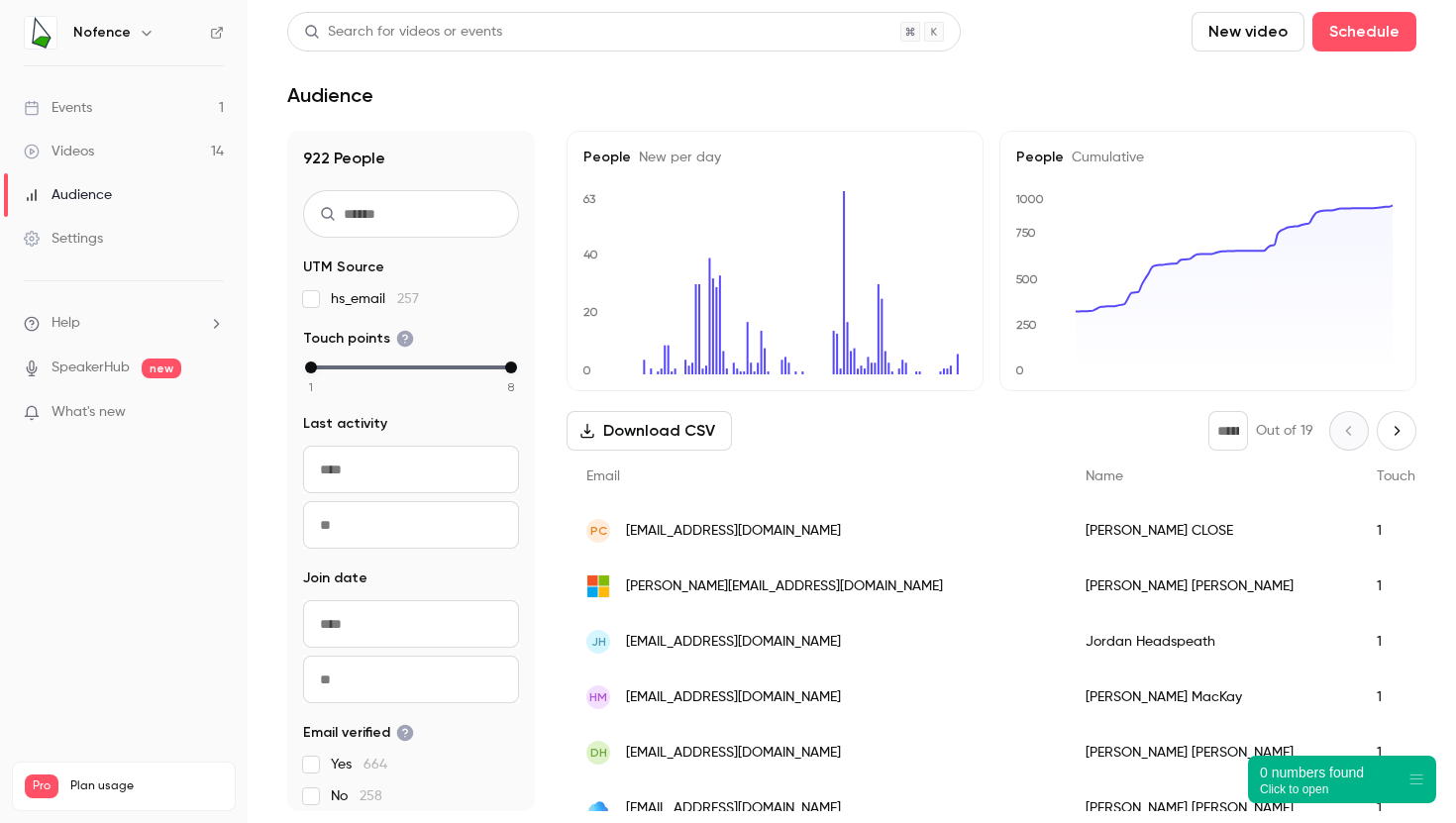 click on "Events 1" at bounding box center (124, 108) 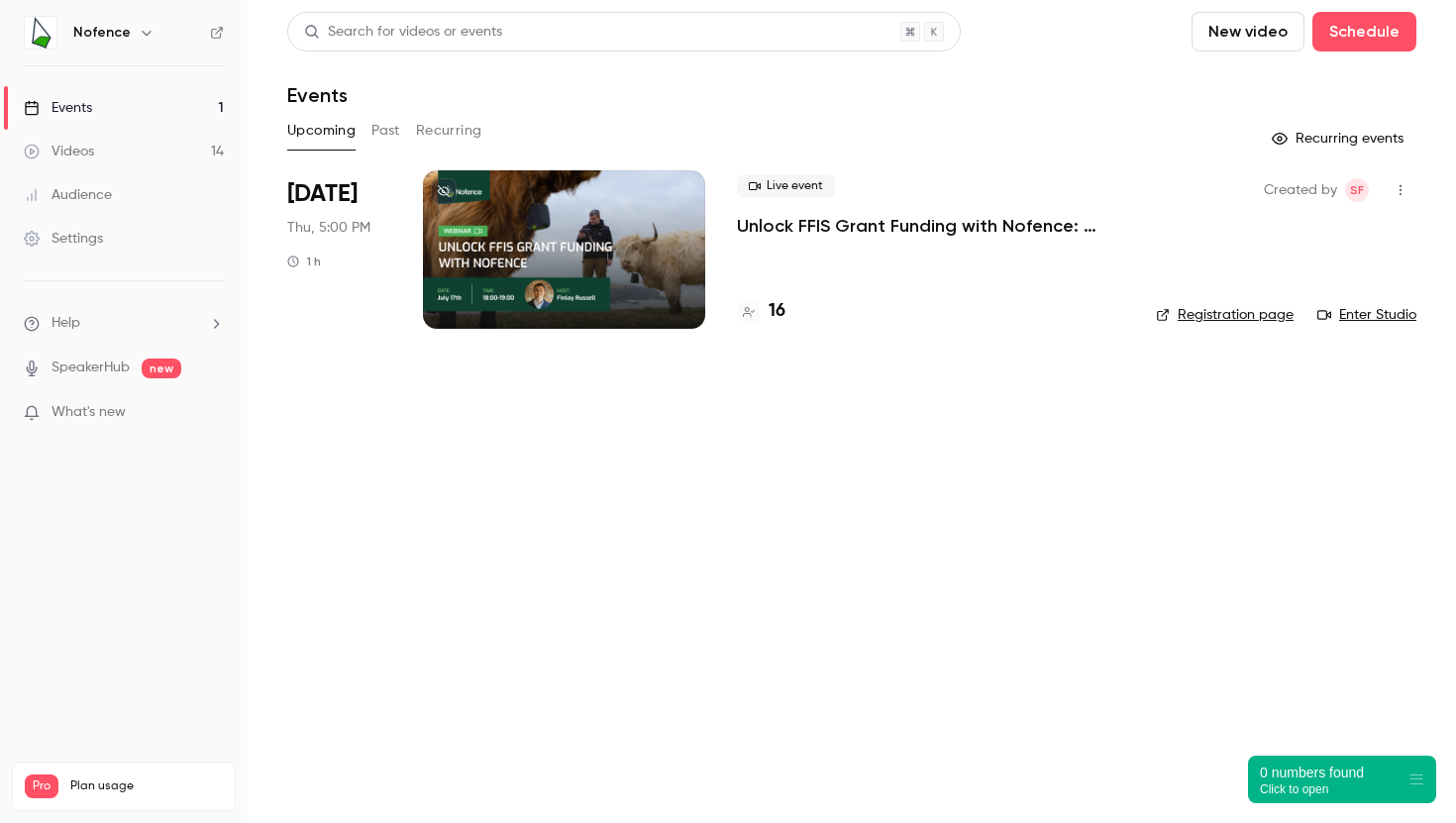 click on "Unlock FFIS Grant Funding with Nofence: What You Need to Know" at bounding box center [930, 226] 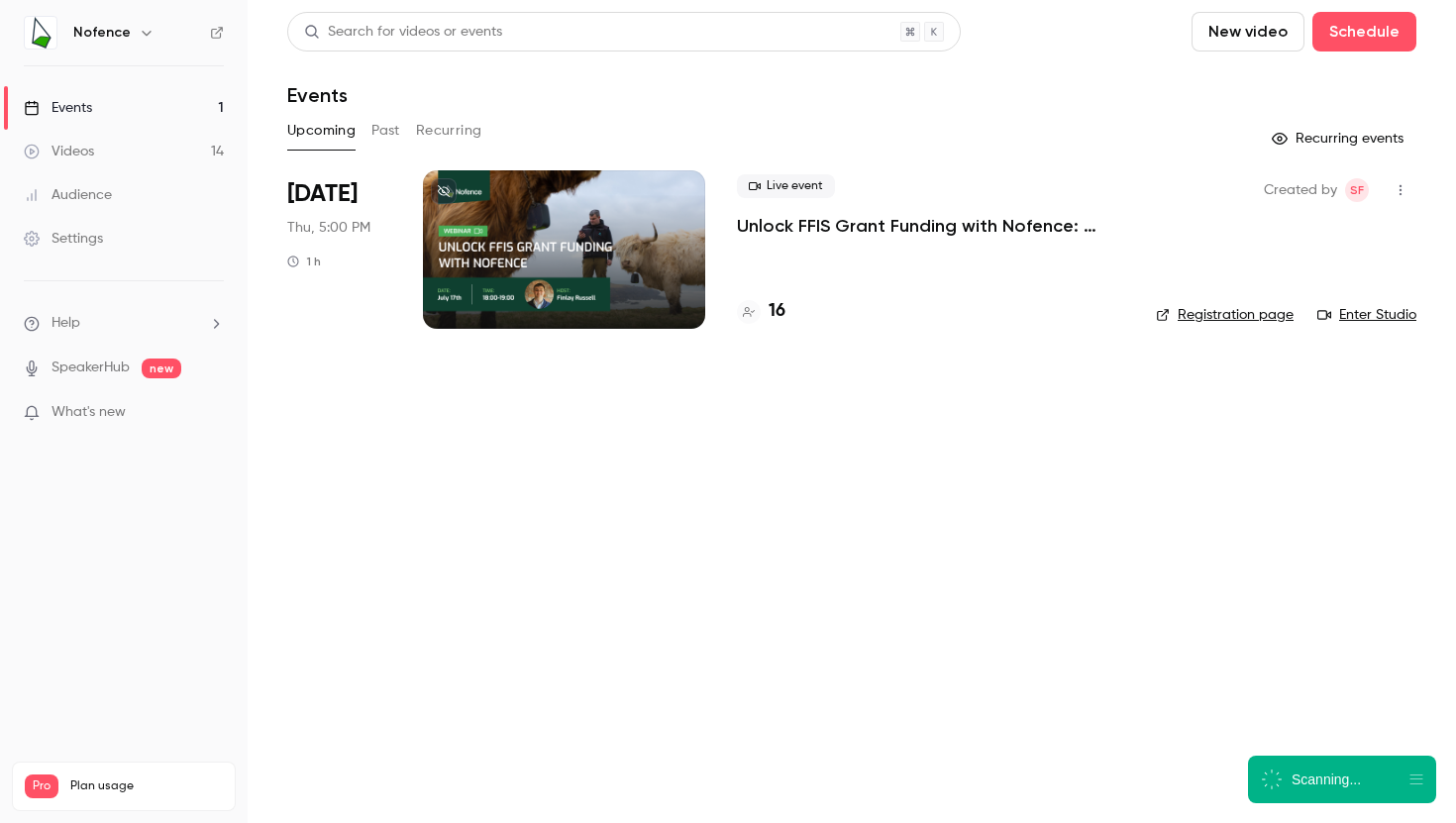 click 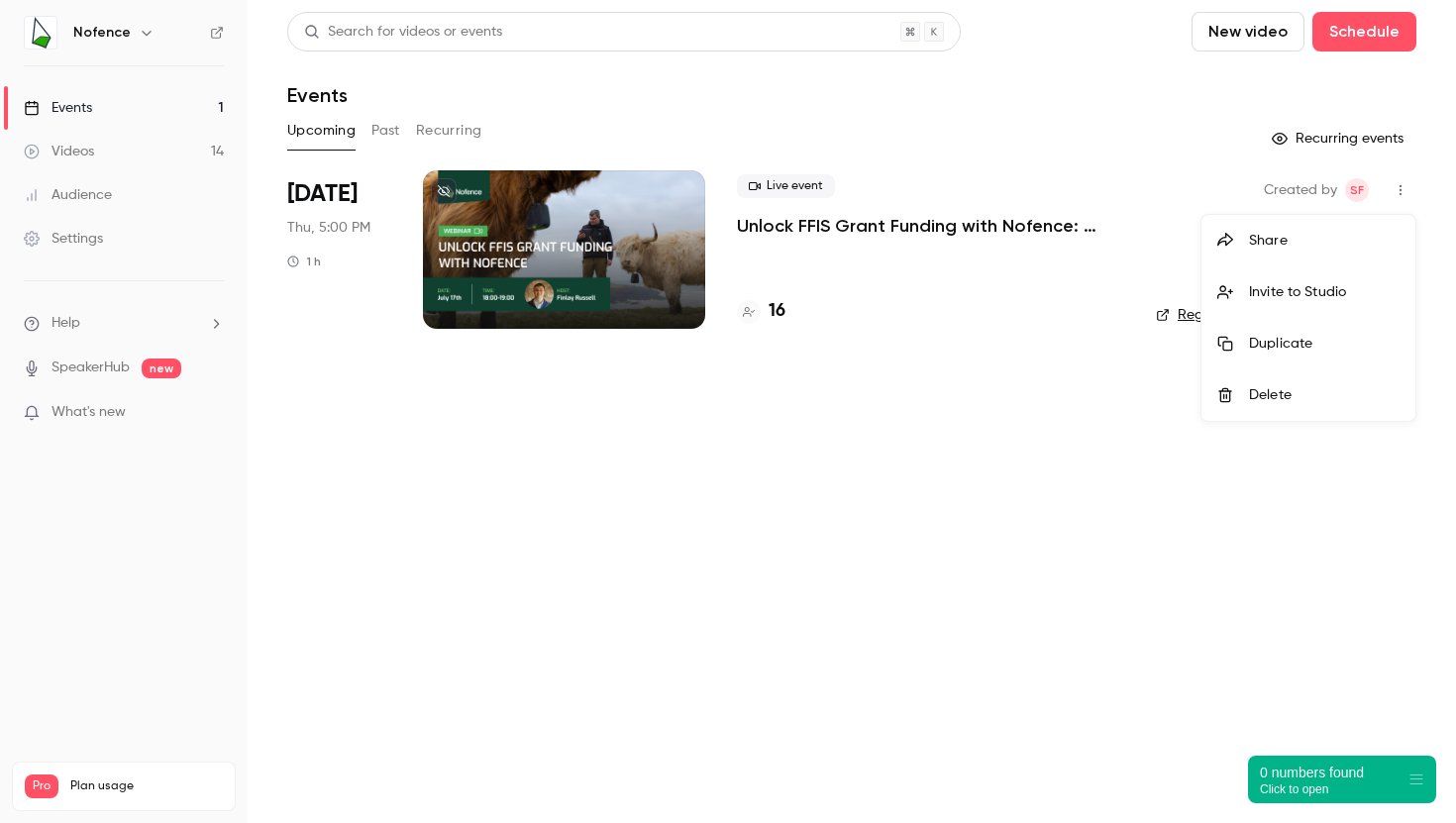 click at bounding box center [728, 411] 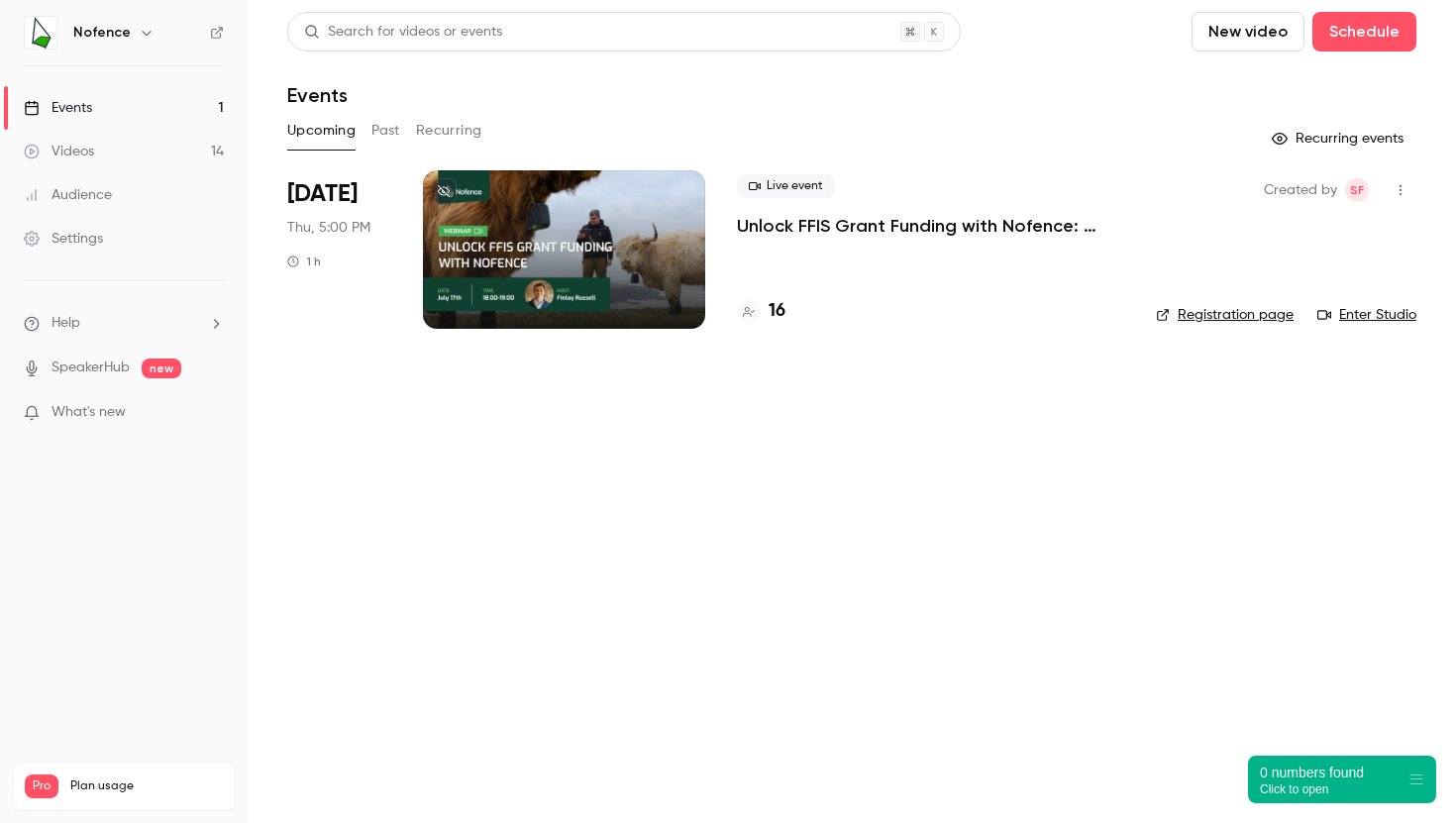 click on "Unlock FFIS Grant Funding with Nofence: What You Need to Know" at bounding box center [930, 226] 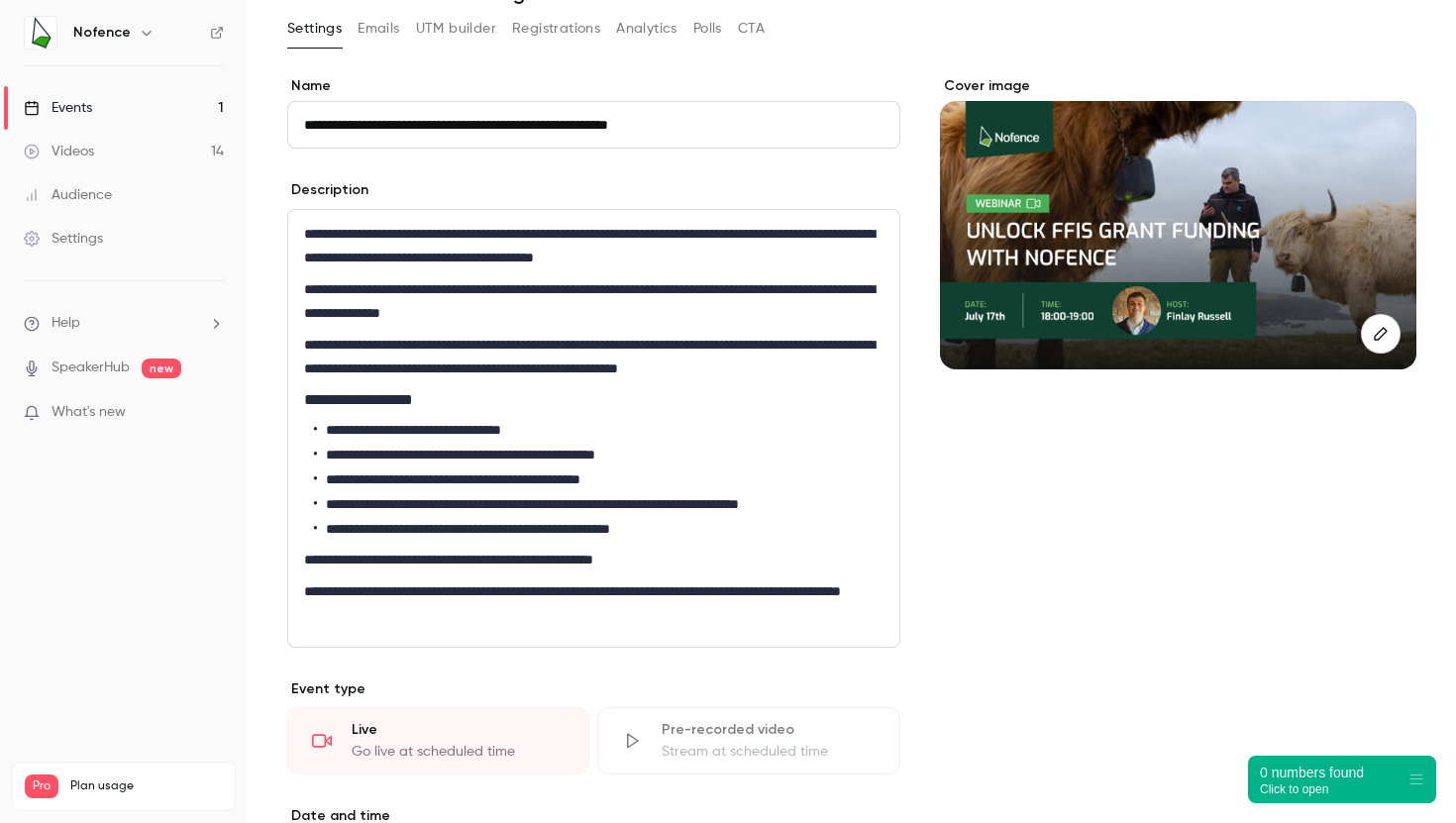 scroll, scrollTop: 0, scrollLeft: 0, axis: both 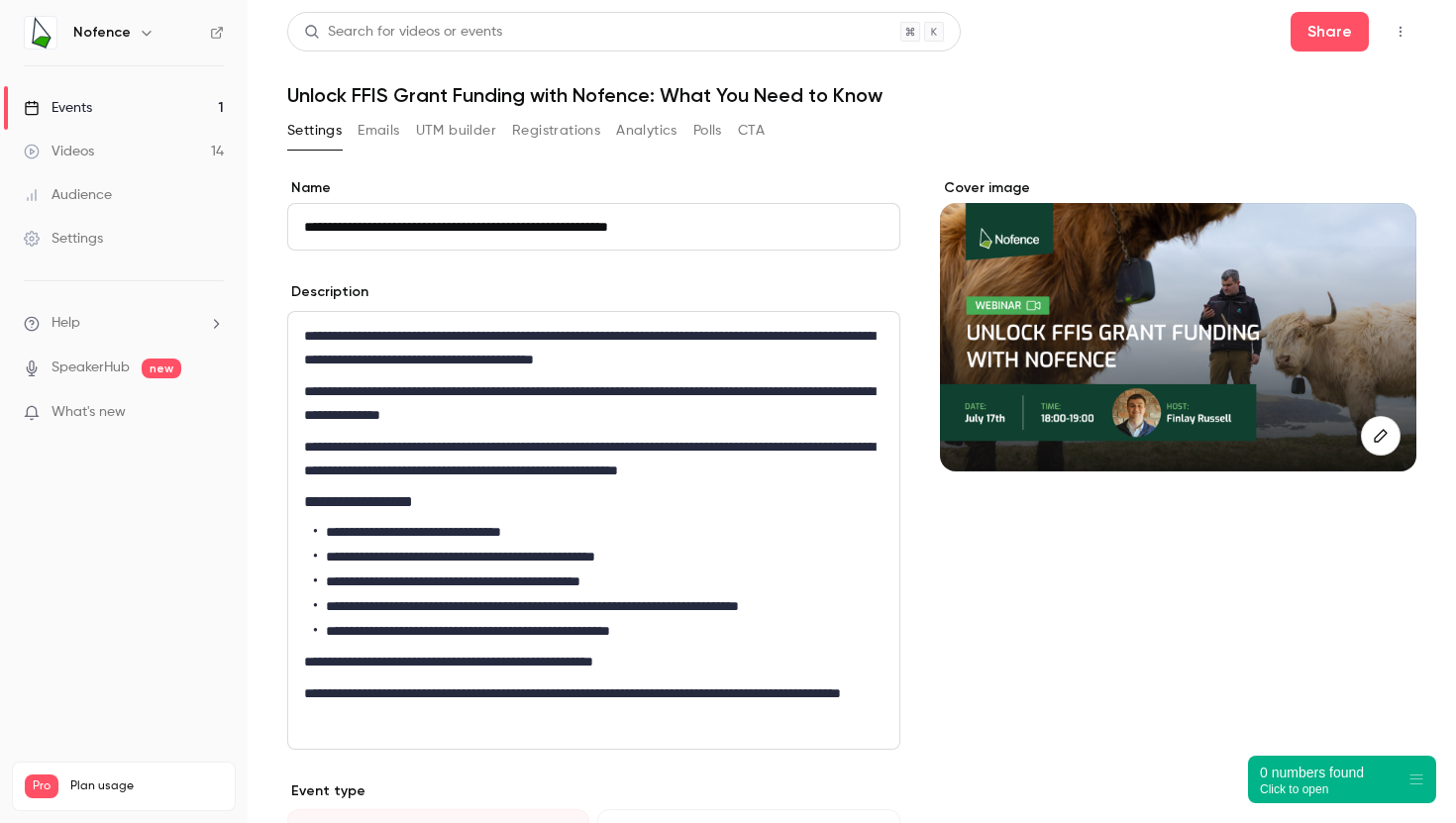 click on "Events 1" at bounding box center [124, 108] 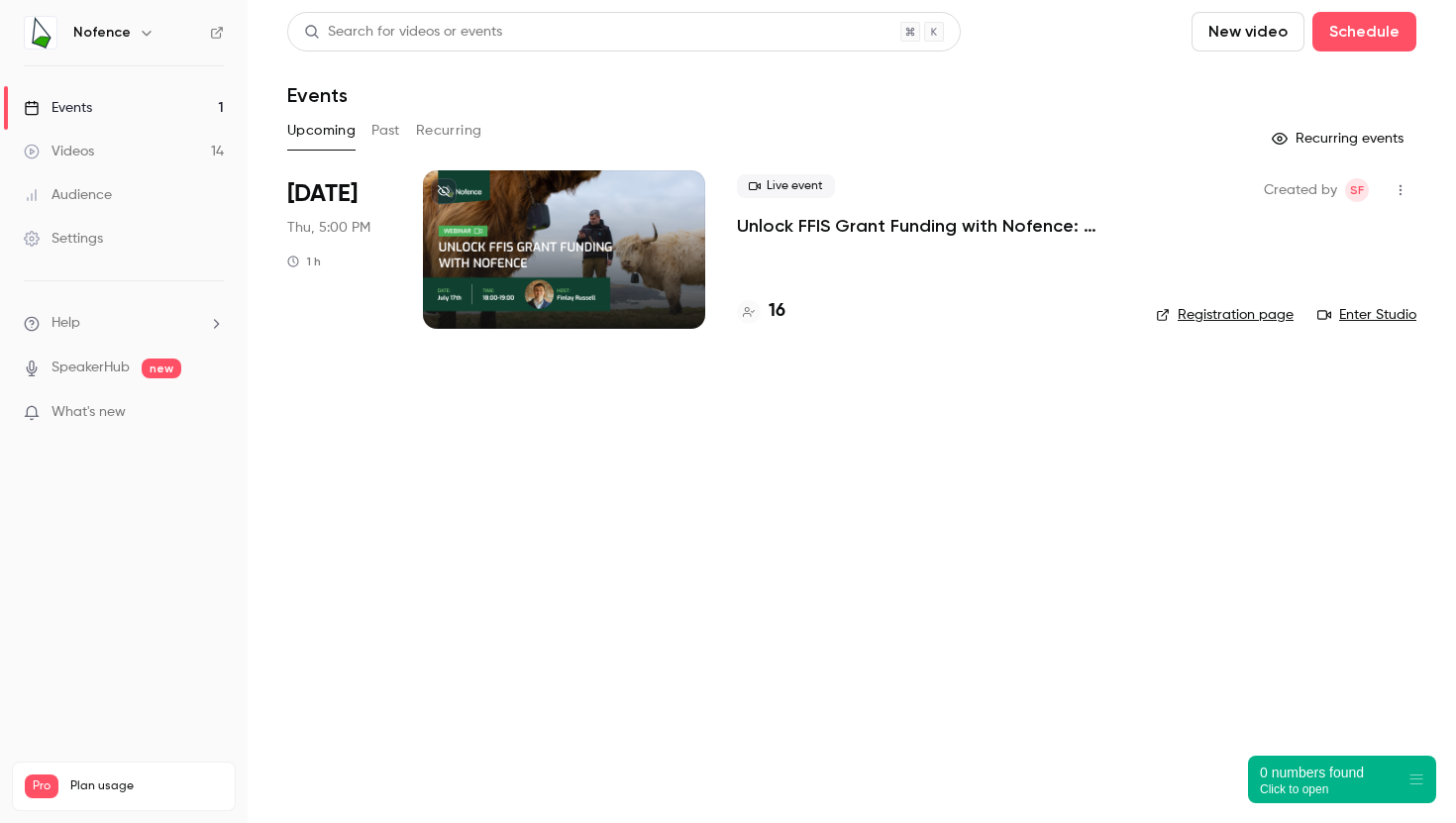 click on "Unlock FFIS Grant Funding with Nofence: What You Need to Know" at bounding box center [930, 226] 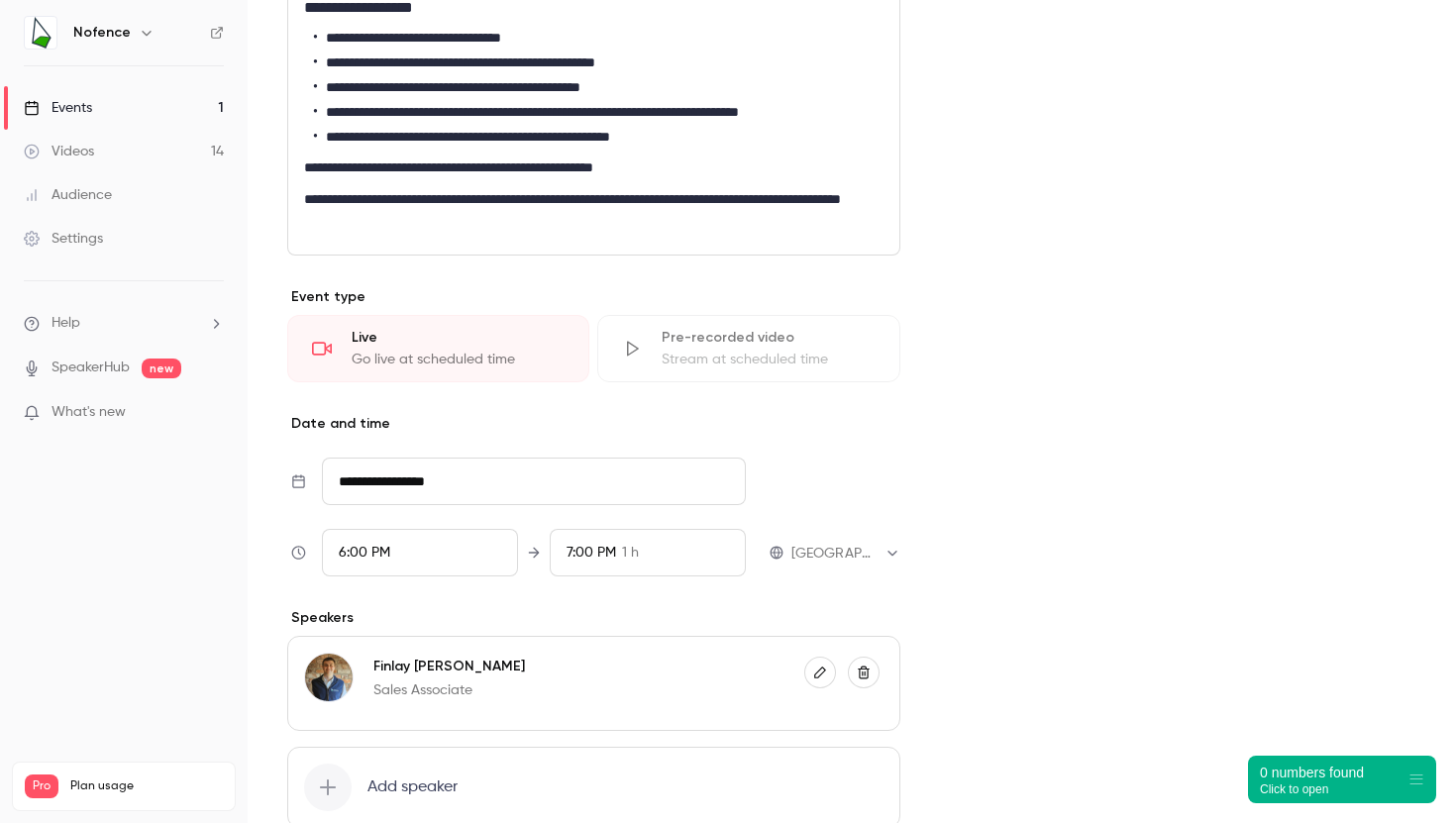 scroll, scrollTop: 504, scrollLeft: 0, axis: vertical 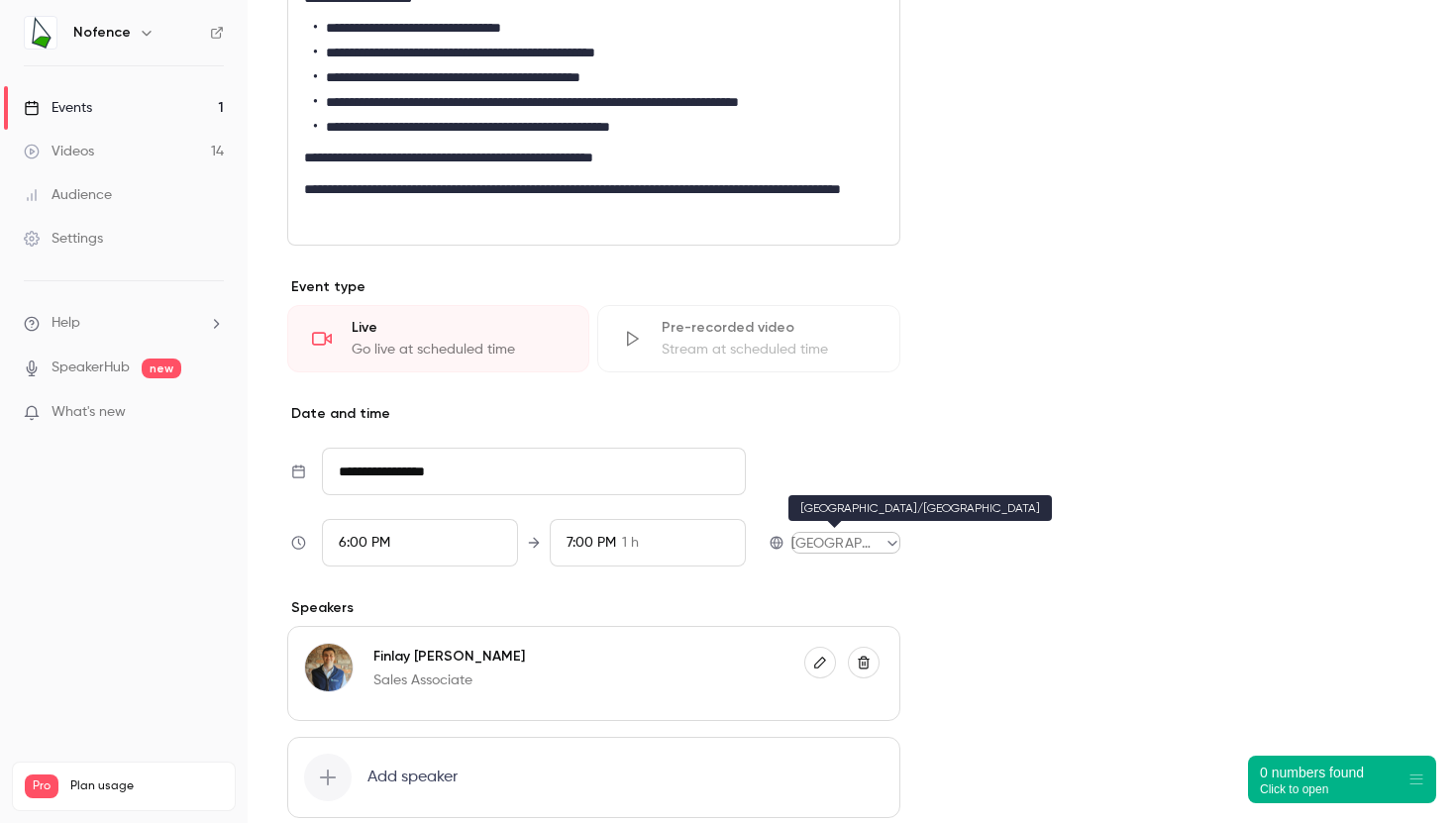 click on "**********" at bounding box center (728, 411) 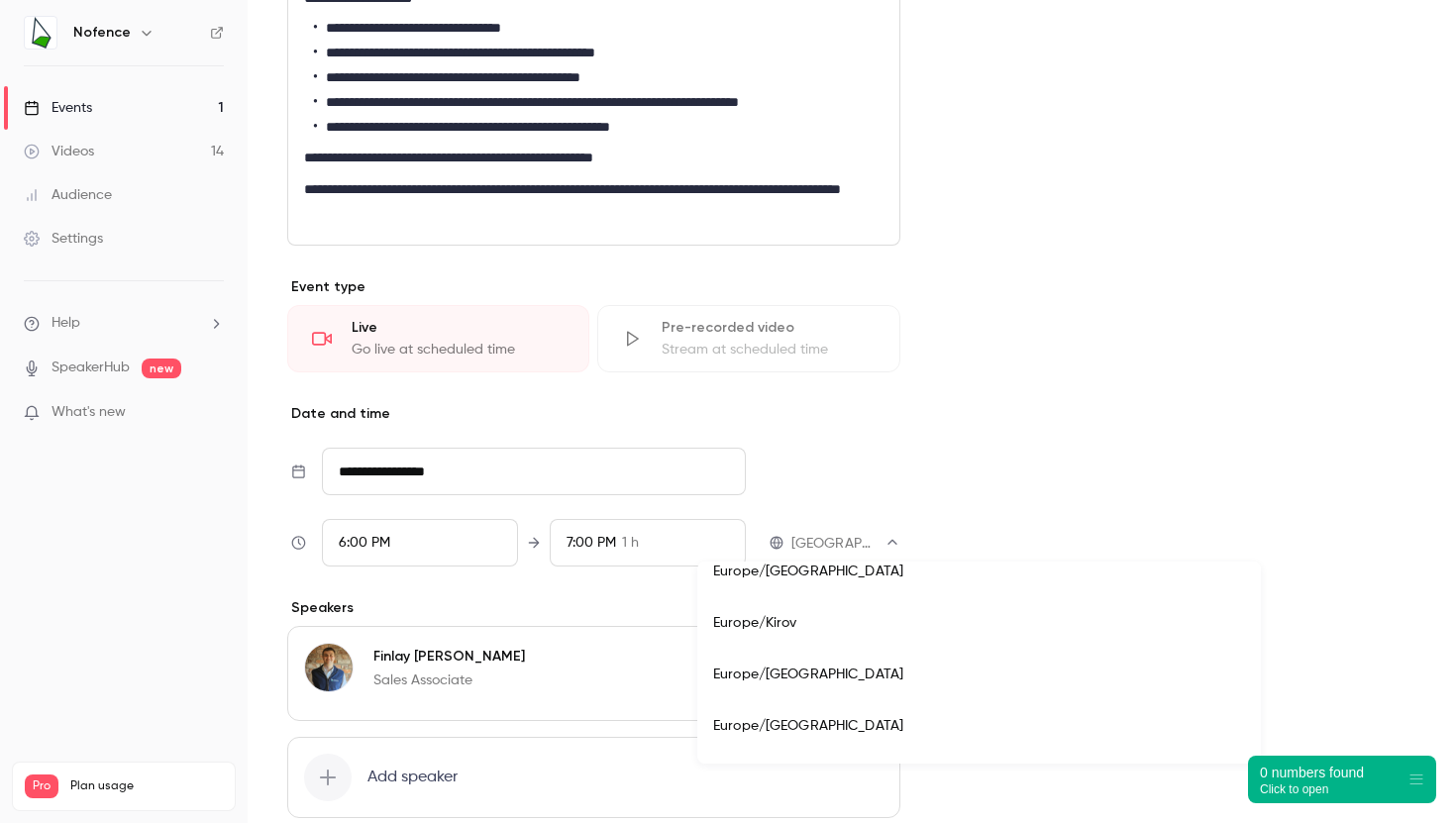scroll, scrollTop: 17253, scrollLeft: 0, axis: vertical 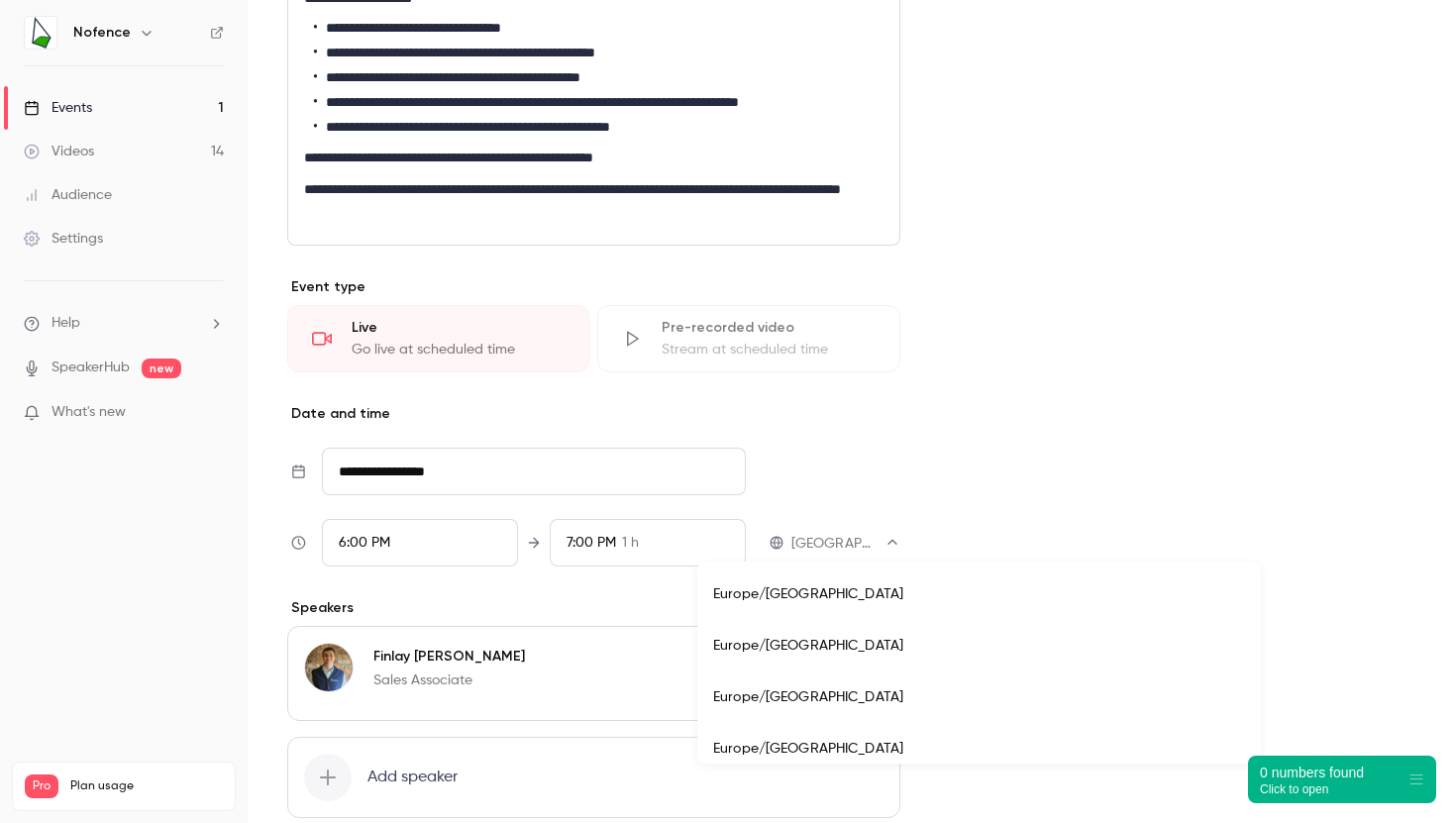 click on "Europe/[GEOGRAPHIC_DATA]" at bounding box center [979, 646] 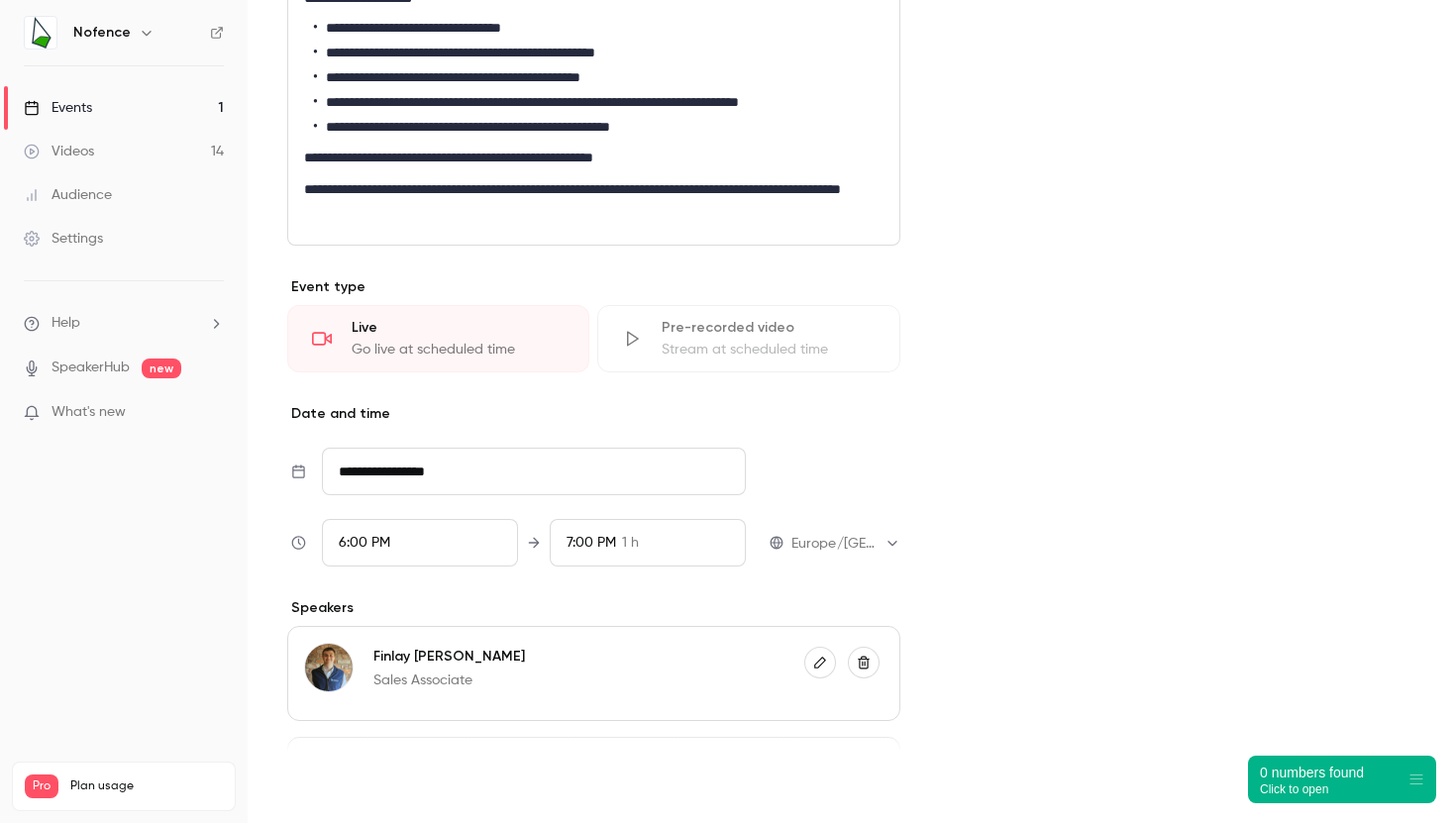 click on "Save" at bounding box center (323, 787) 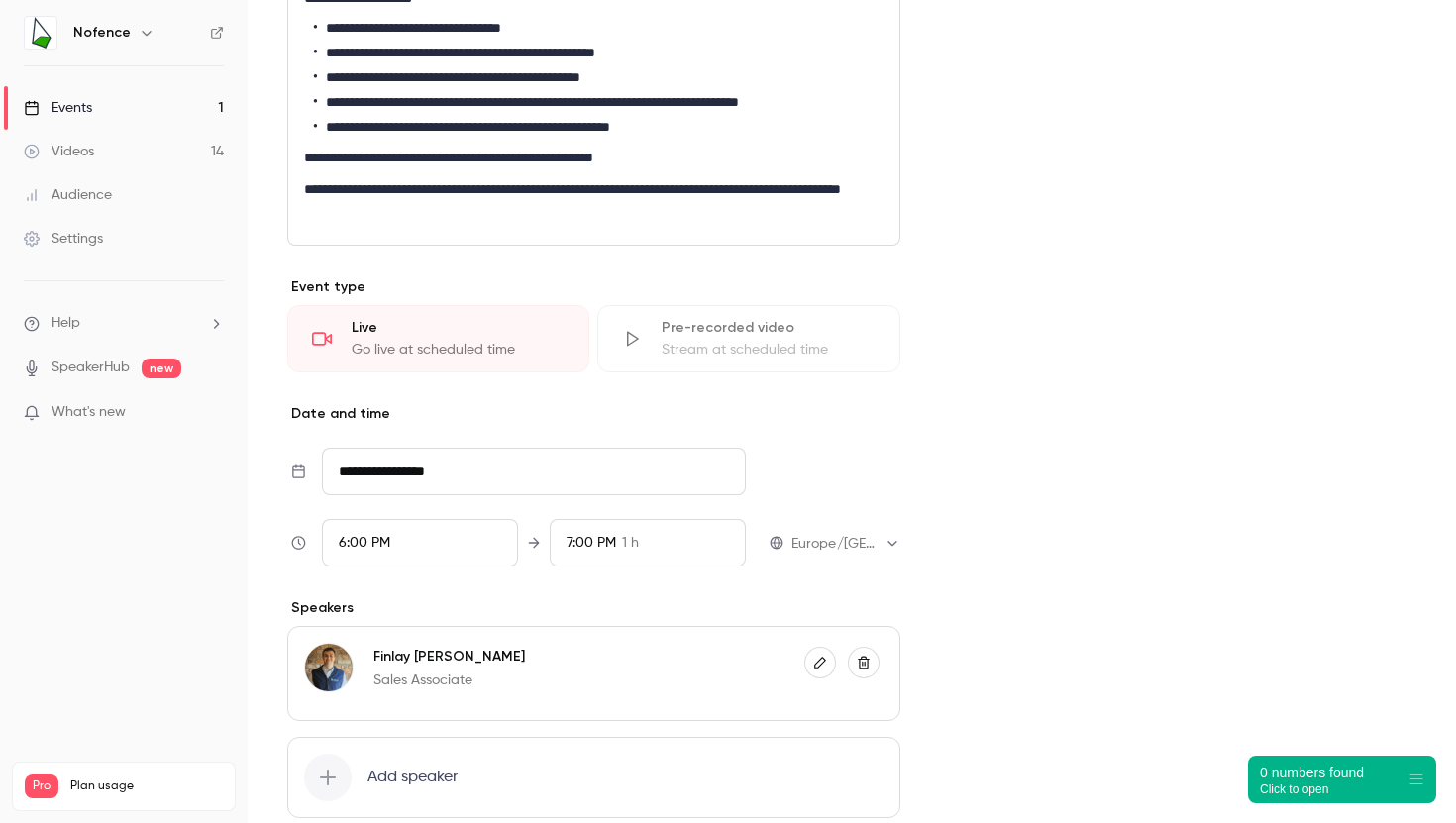 type on "**********" 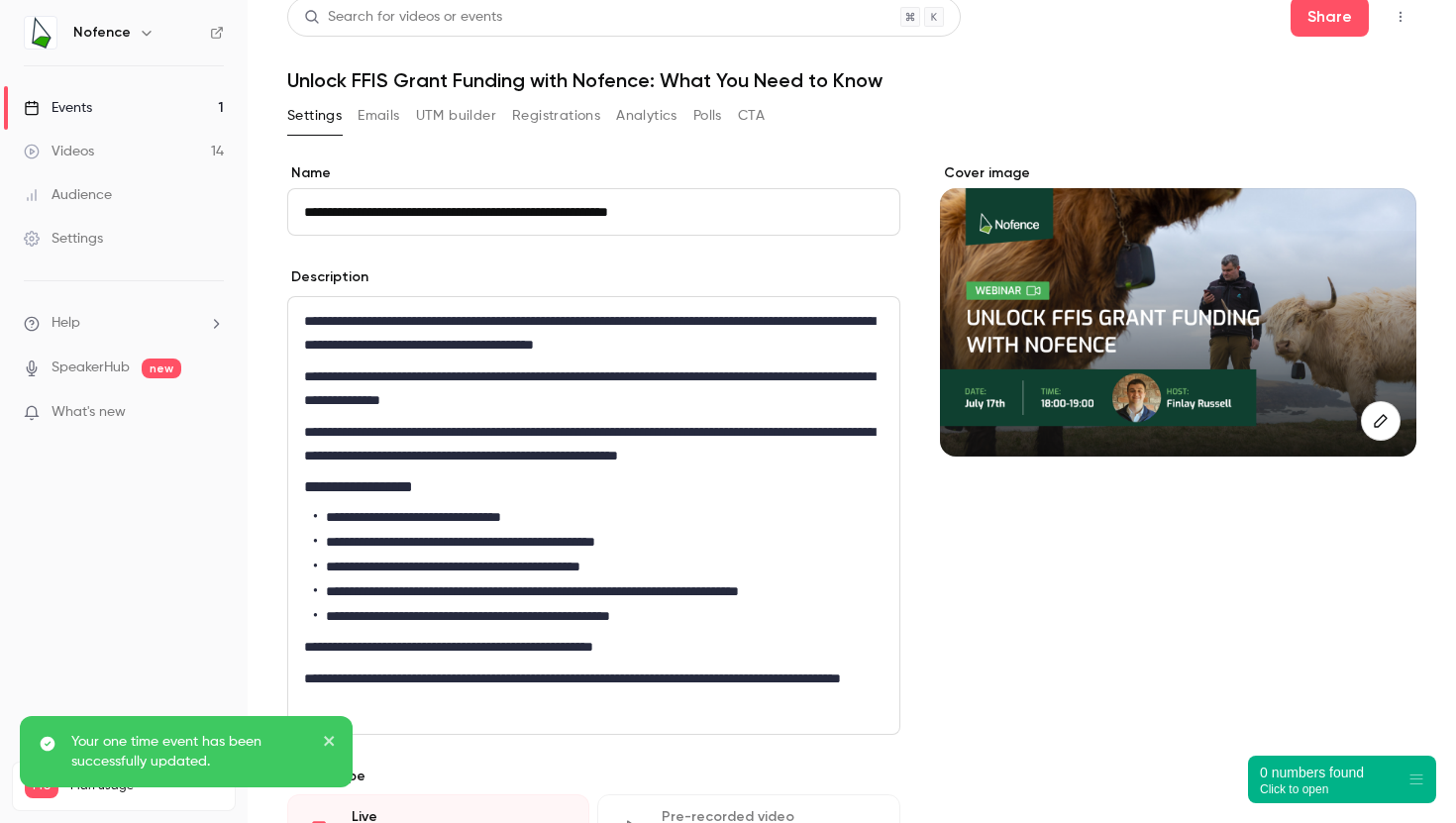 scroll, scrollTop: 0, scrollLeft: 0, axis: both 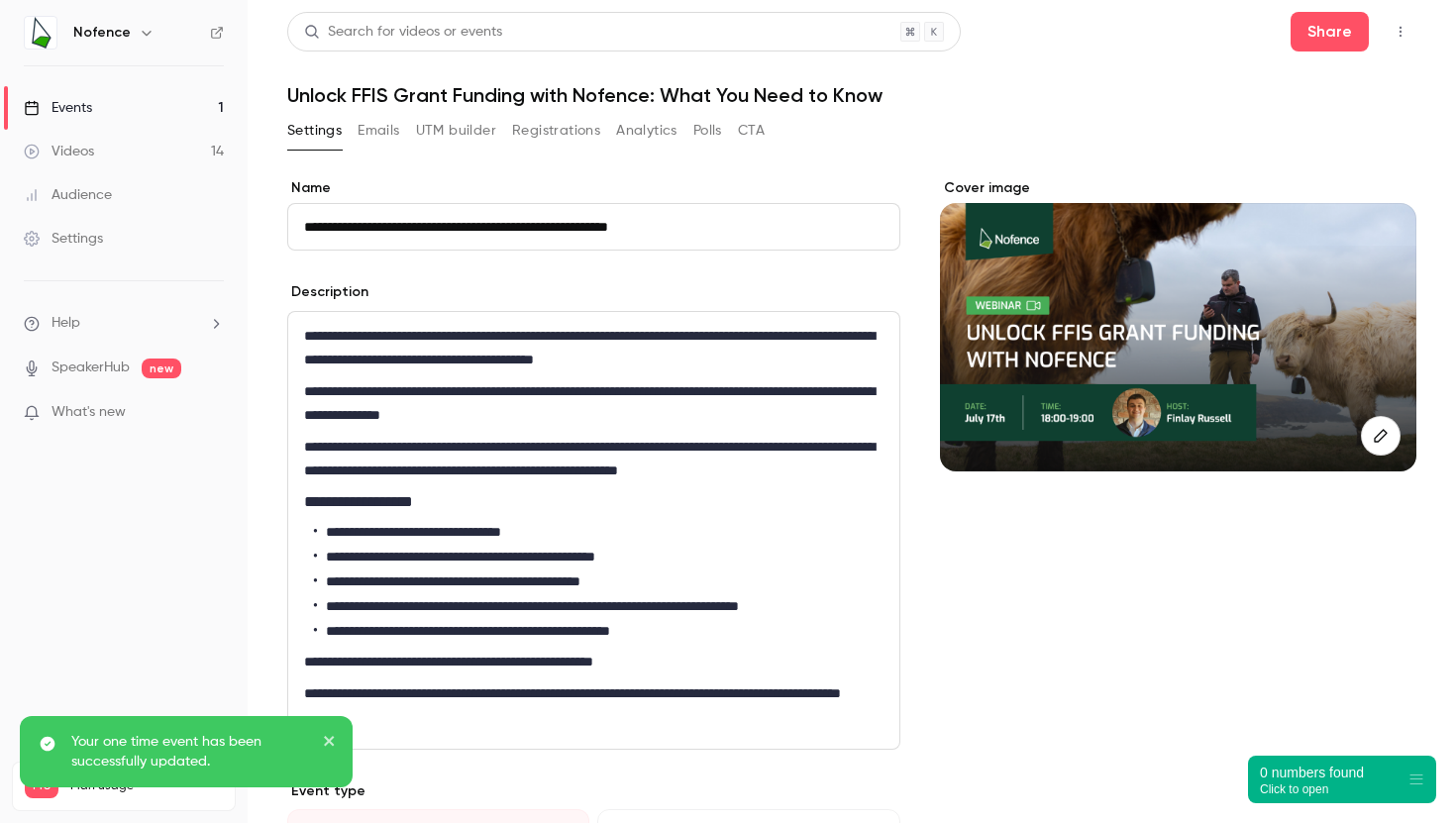 click on "Events 1" at bounding box center [124, 108] 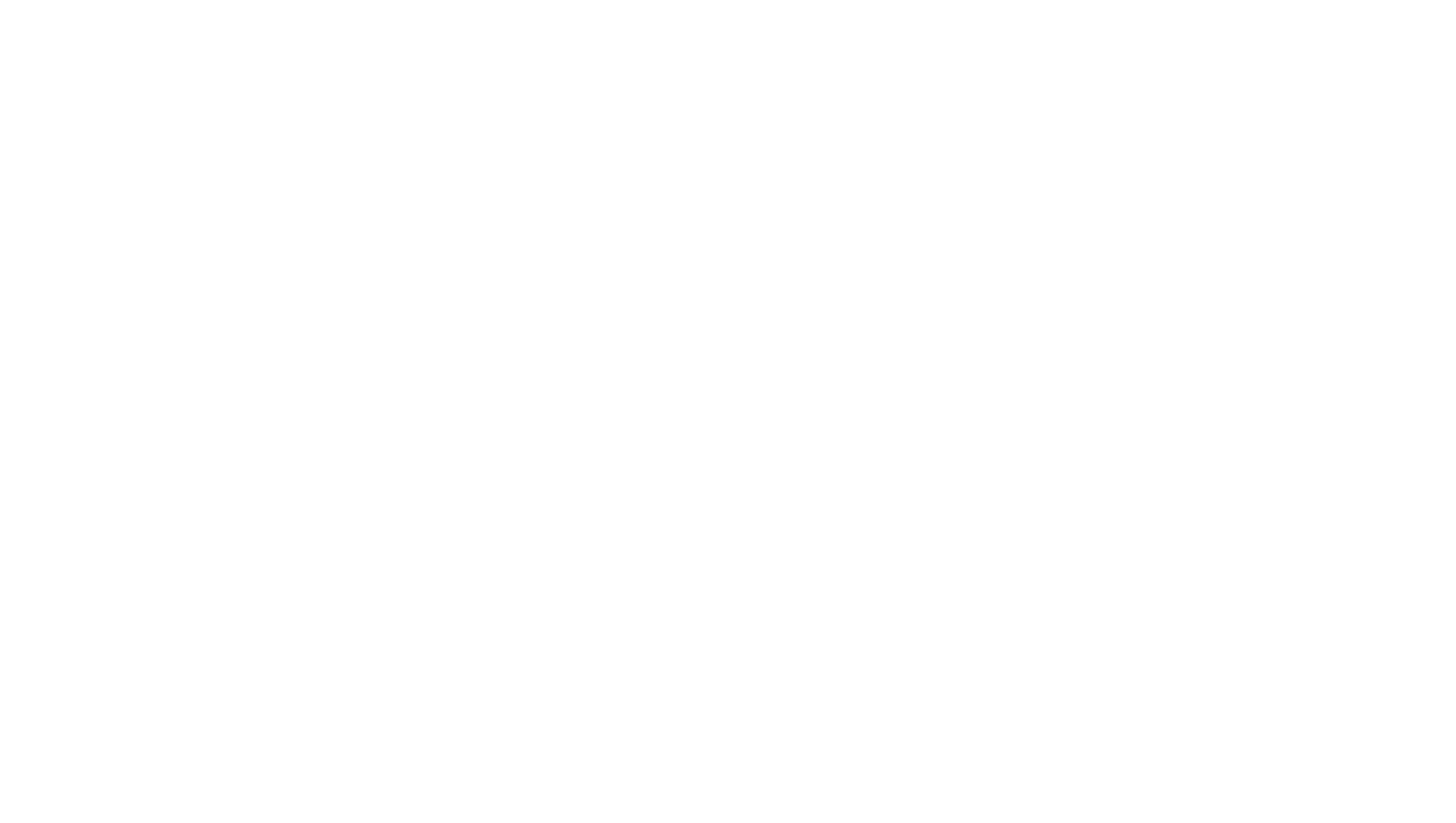scroll, scrollTop: 0, scrollLeft: 0, axis: both 